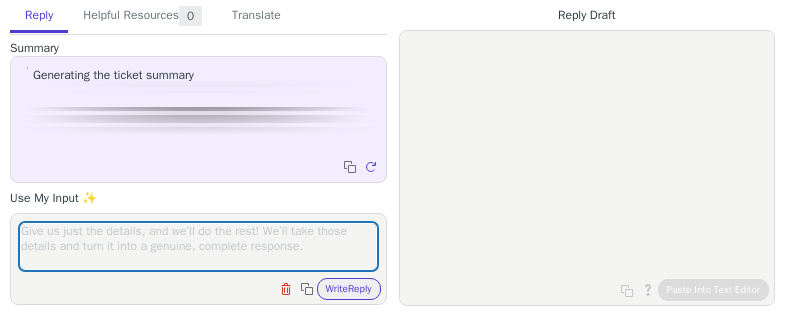 scroll, scrollTop: 0, scrollLeft: 0, axis: both 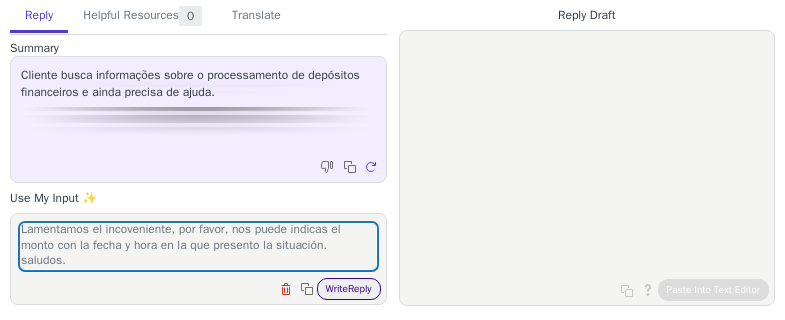 type on "Hola
Lamentamos el incoveniente, por favor, nos puede indicas el monto con la fecha y hora en la que presento la situación.
saludos." 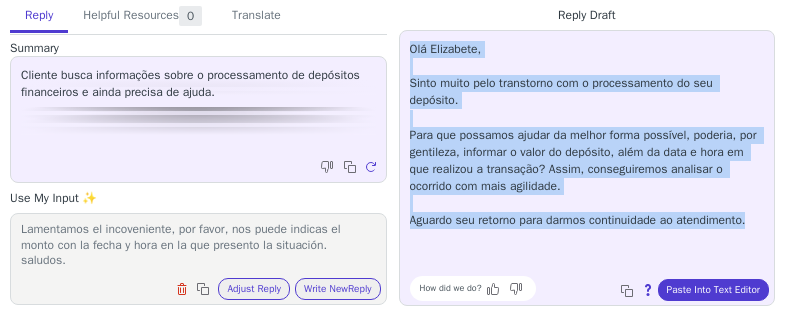 drag, startPoint x: 755, startPoint y: 222, endPoint x: 408, endPoint y: 280, distance: 351.81387 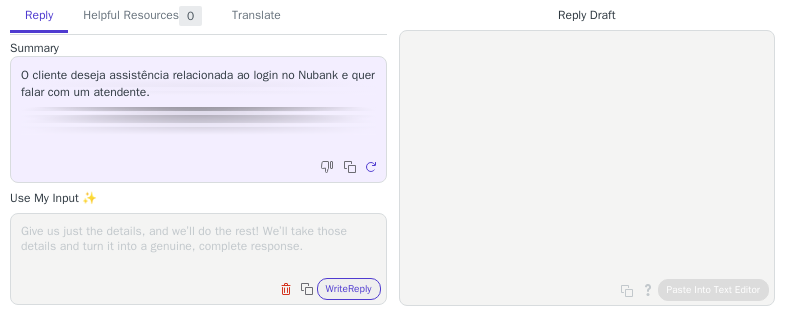 scroll, scrollTop: 0, scrollLeft: 0, axis: both 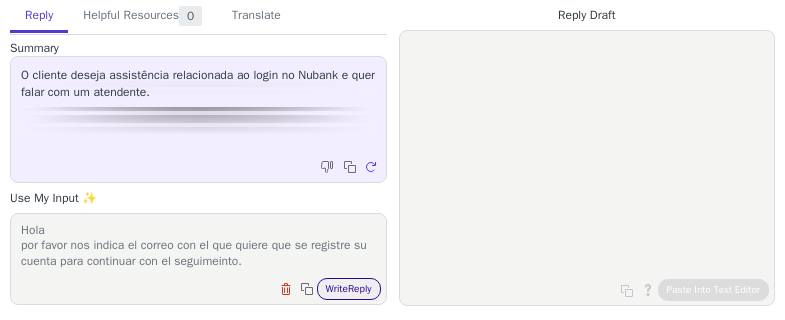 type on "Hola
por favor nos indica el correo con el que quiere que se registre su cuenta para continuar con el seguimeinto." 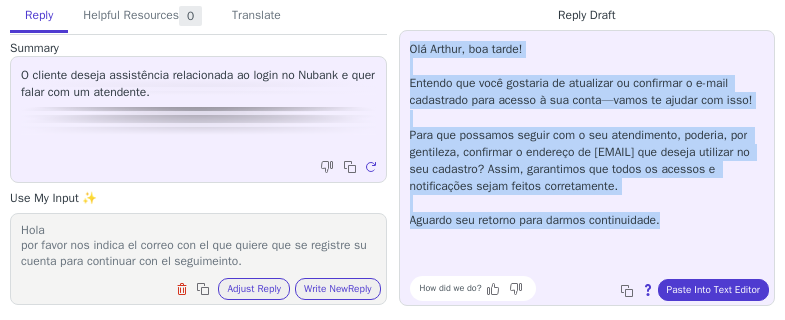 drag, startPoint x: 651, startPoint y: 220, endPoint x: 409, endPoint y: 46, distance: 298.0604 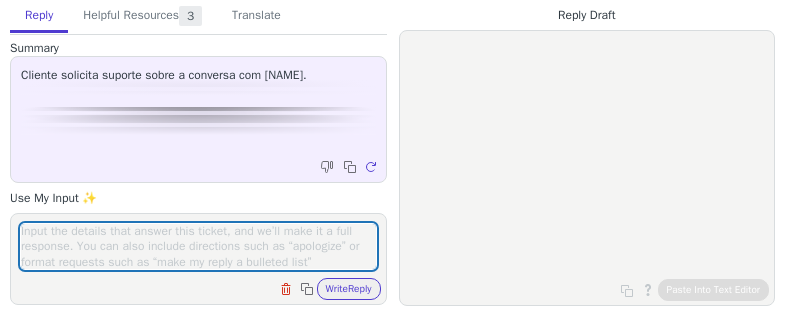 scroll, scrollTop: 0, scrollLeft: 0, axis: both 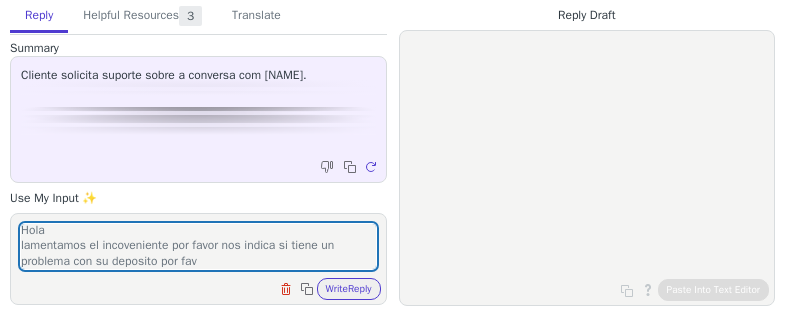 type on "Hola
lamentamos el incoveniente por favor nos indica si tiene un problema con su deposito por favor." 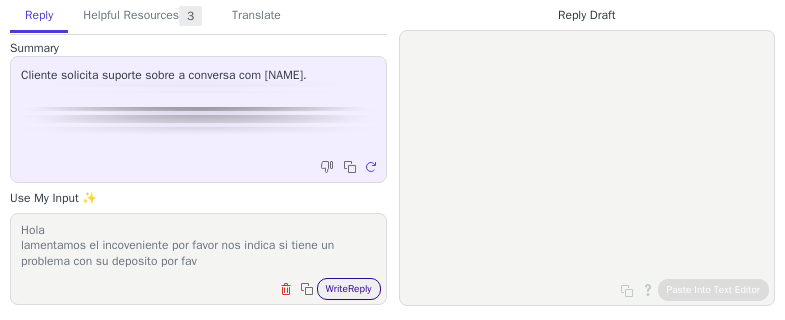 click on "Write  Reply" at bounding box center [349, 289] 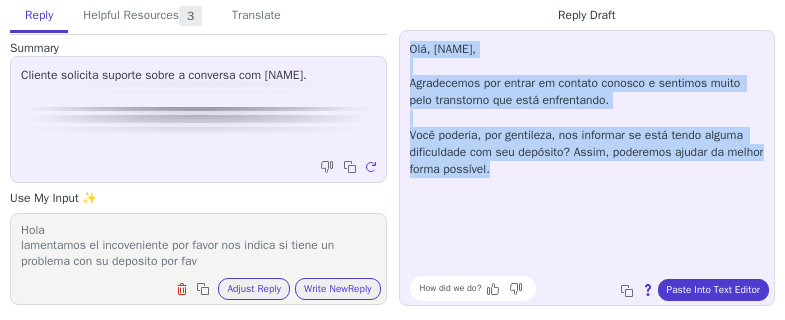 drag, startPoint x: 554, startPoint y: 190, endPoint x: 547, endPoint y: 223, distance: 33.734257 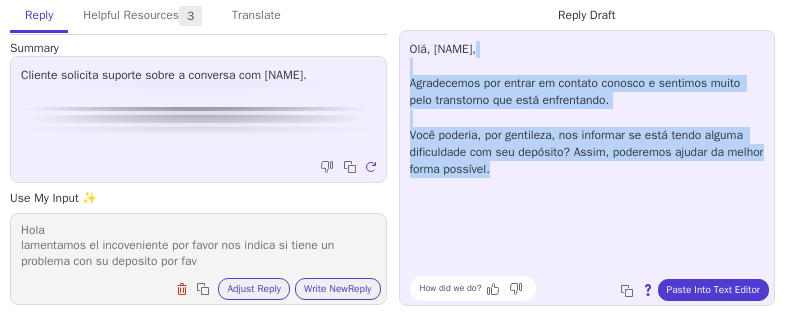 click on "Olá, Pietra, Agradecemos por entrar em contato conosco e sentimos muito pelo transtorno que está enfrentando. Você poderia, por gentileza, nos informar se está tendo alguma dificuldade com seu depósito? Assim, poderemos ajudar da melhor forma possível." at bounding box center [587, 155] 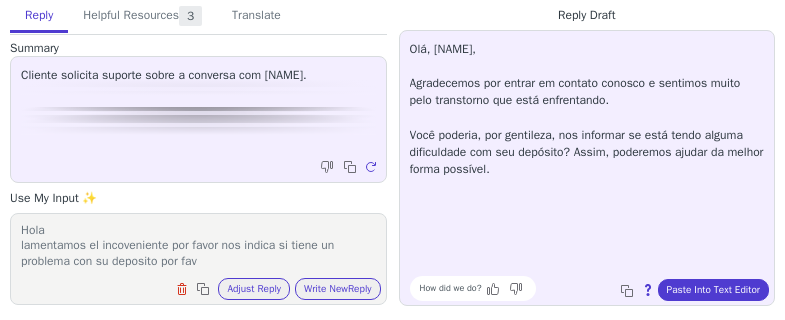 click on "Olá, Pietra, Agradecemos por entrar em contato conosco e sentimos muito pelo transtorno que está enfrentando. Você poderia, por gentileza, nos informar se está tendo alguma dificuldade com seu depósito? Assim, poderemos ajudar da melhor forma possível." at bounding box center [587, 109] 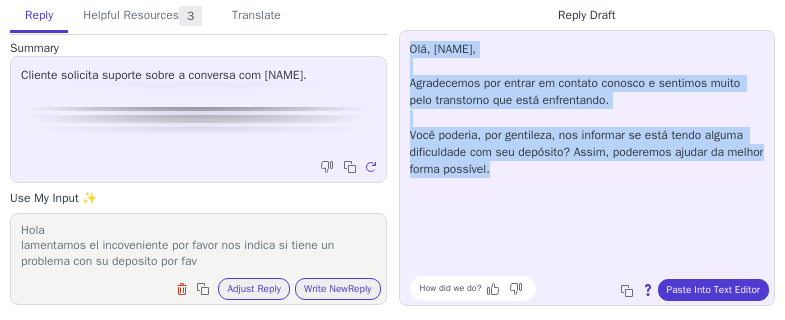drag, startPoint x: 533, startPoint y: 172, endPoint x: 405, endPoint y: 49, distance: 177.51901 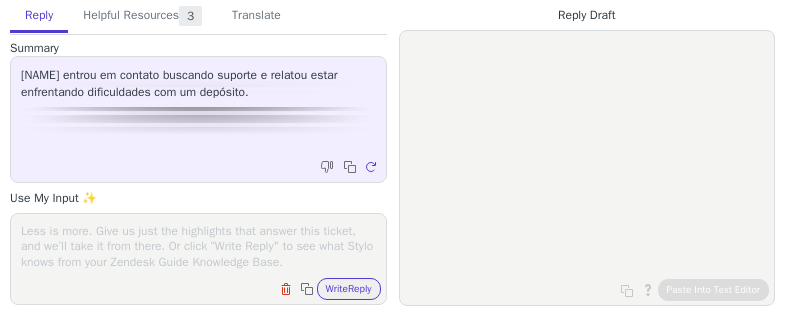 scroll, scrollTop: 0, scrollLeft: 0, axis: both 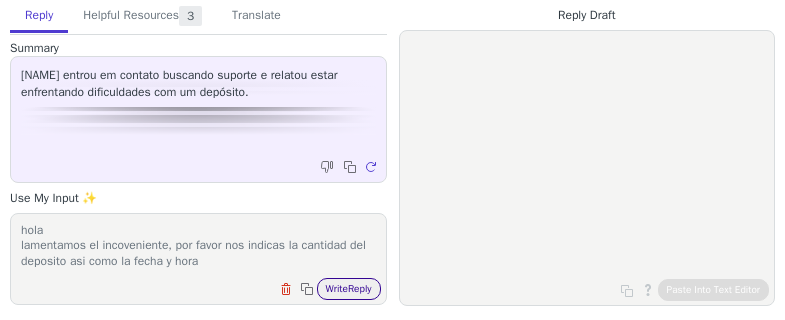 type on "hola
lamentamos el incoveniente, por favor nos indicas la cantidad del deposito asi como la fecha y hora" 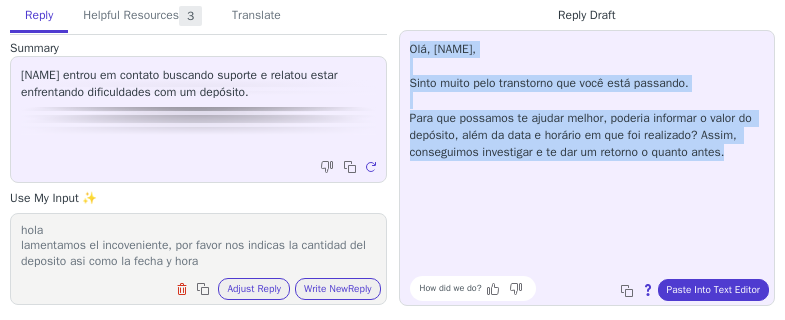 drag, startPoint x: 733, startPoint y: 154, endPoint x: 411, endPoint y: 50, distance: 338.37848 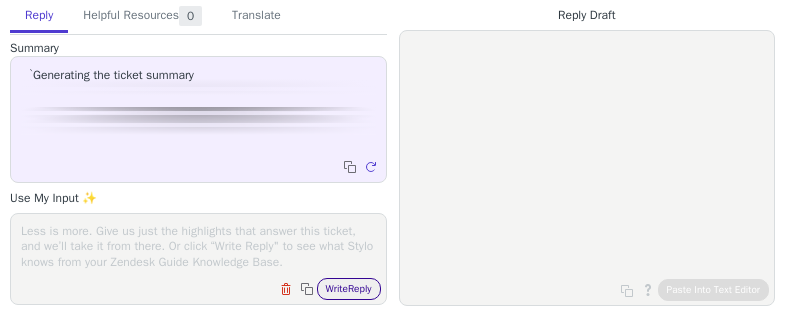 click at bounding box center (198, 246) 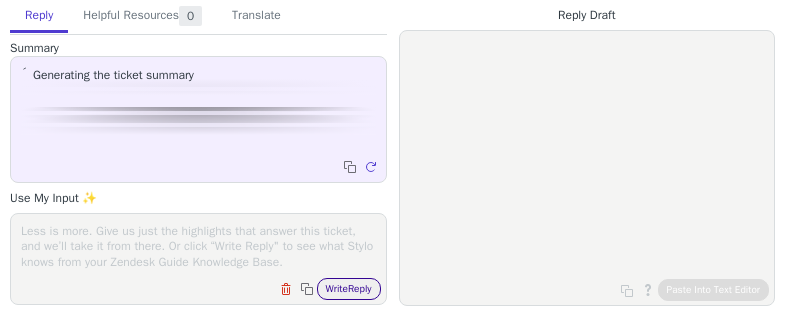 scroll, scrollTop: 0, scrollLeft: 0, axis: both 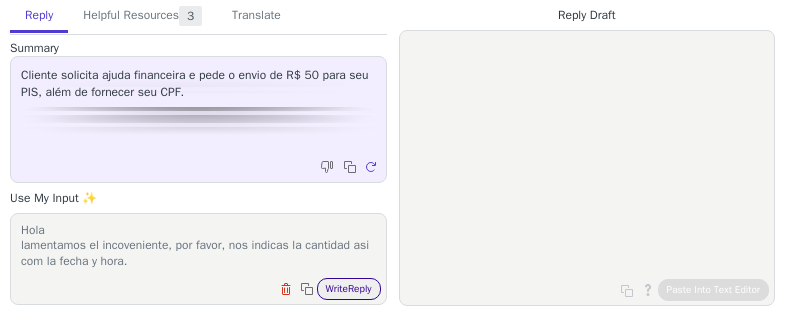 type on "Hola
lamentamos el incoveniente, por favor, nos indicas la cantidad asi com la fecha y hora." 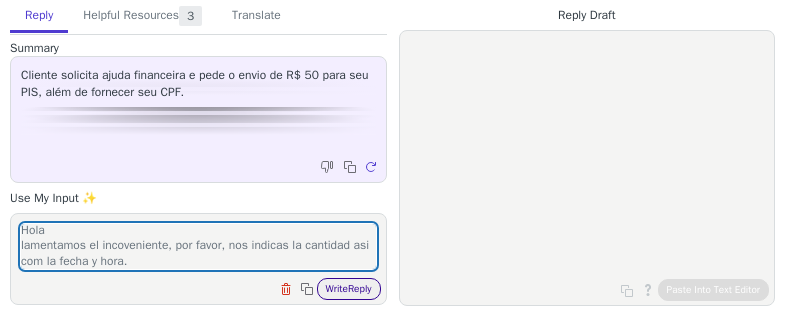 click on "Write  Reply" at bounding box center (349, 289) 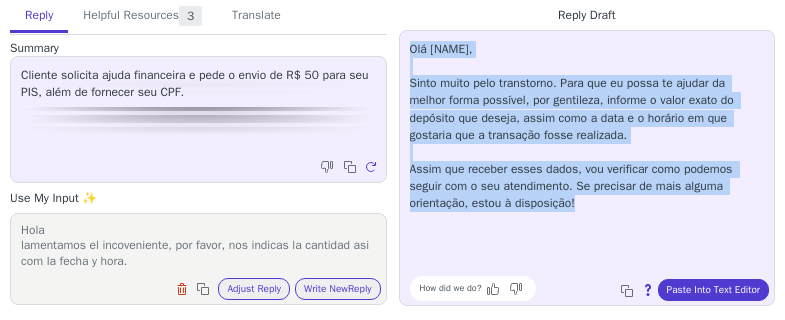 drag, startPoint x: 587, startPoint y: 203, endPoint x: 411, endPoint y: 49, distance: 233.8632 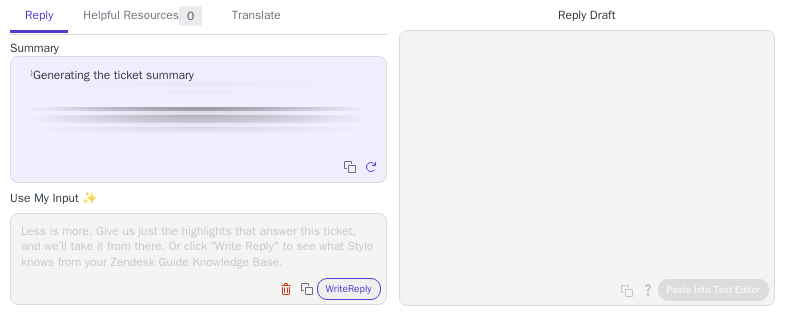 click at bounding box center (198, 246) 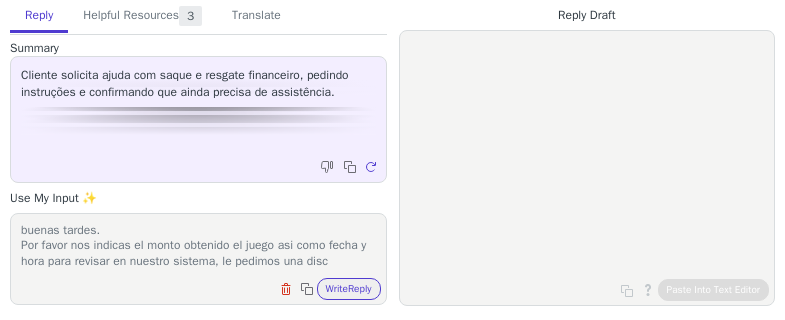 scroll, scrollTop: 17, scrollLeft: 0, axis: vertical 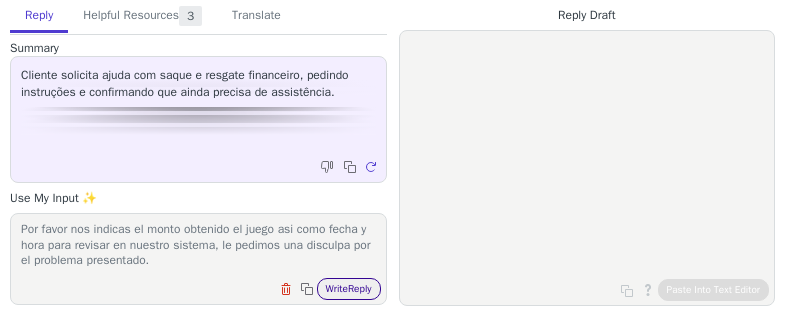 type on "buenas tardes.
Por favor nos indicas el monto obtenido el juego asi como fecha y hora para revisar en nuestro sistema, le pedimos una disculpa por el problema presentado." 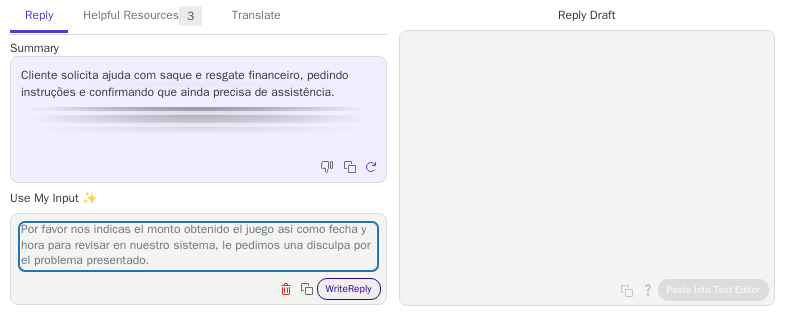 click on "Write  Reply" at bounding box center [349, 289] 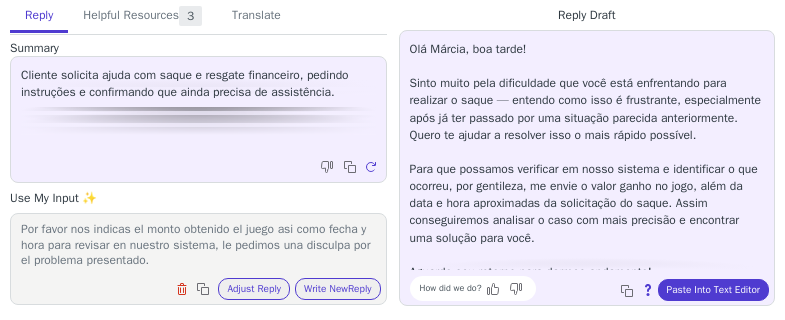 scroll, scrollTop: 28, scrollLeft: 0, axis: vertical 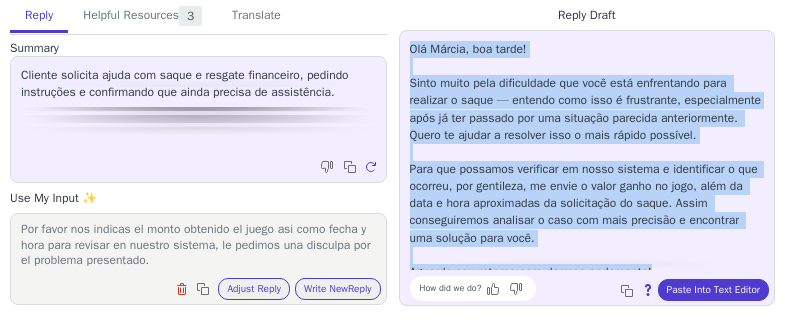 drag, startPoint x: 662, startPoint y: 262, endPoint x: 406, endPoint y: 41, distance: 338.1967 